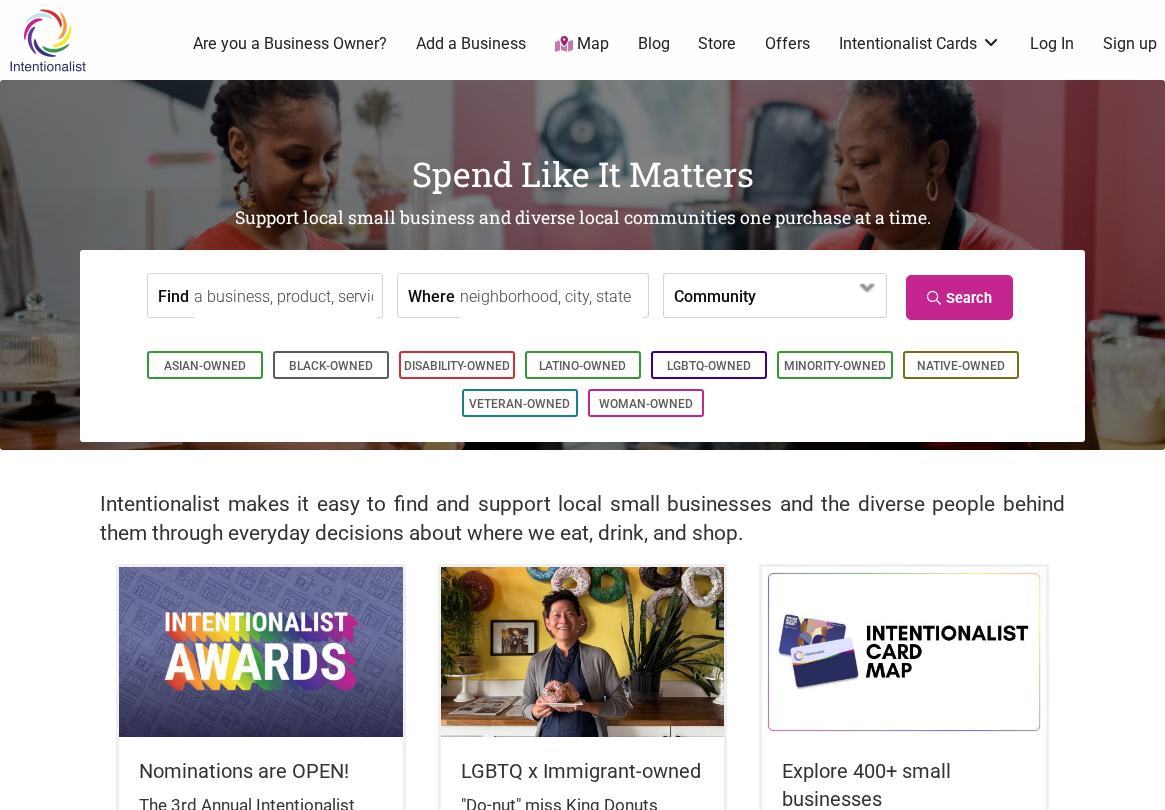 scroll, scrollTop: 0, scrollLeft: 0, axis: both 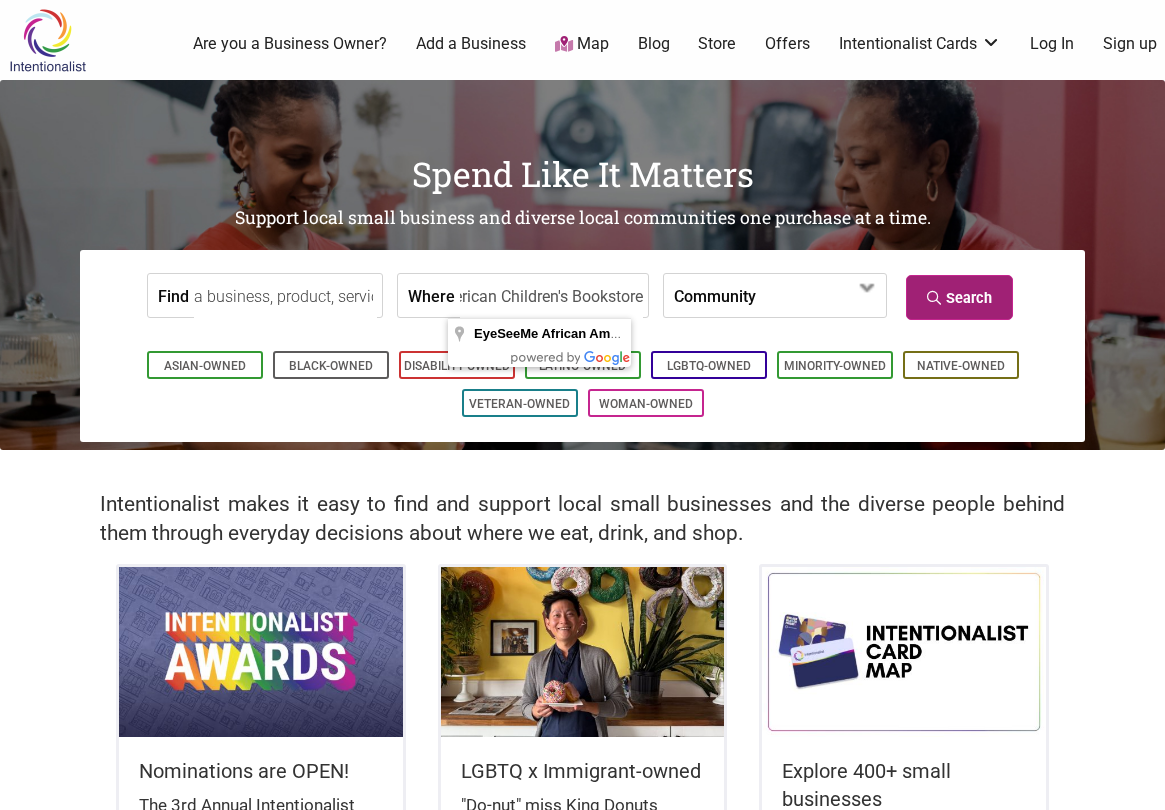 type on "EyeSeeMe African American Children's Bookstore" 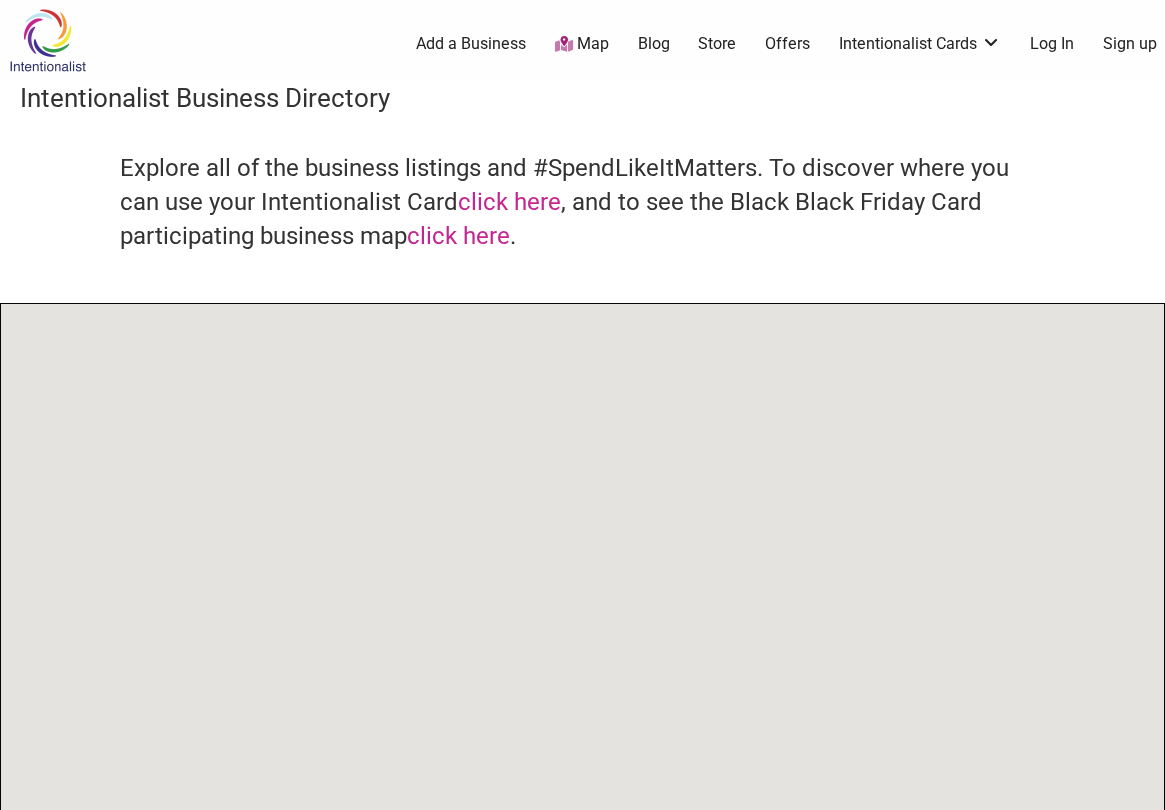 scroll, scrollTop: 0, scrollLeft: 0, axis: both 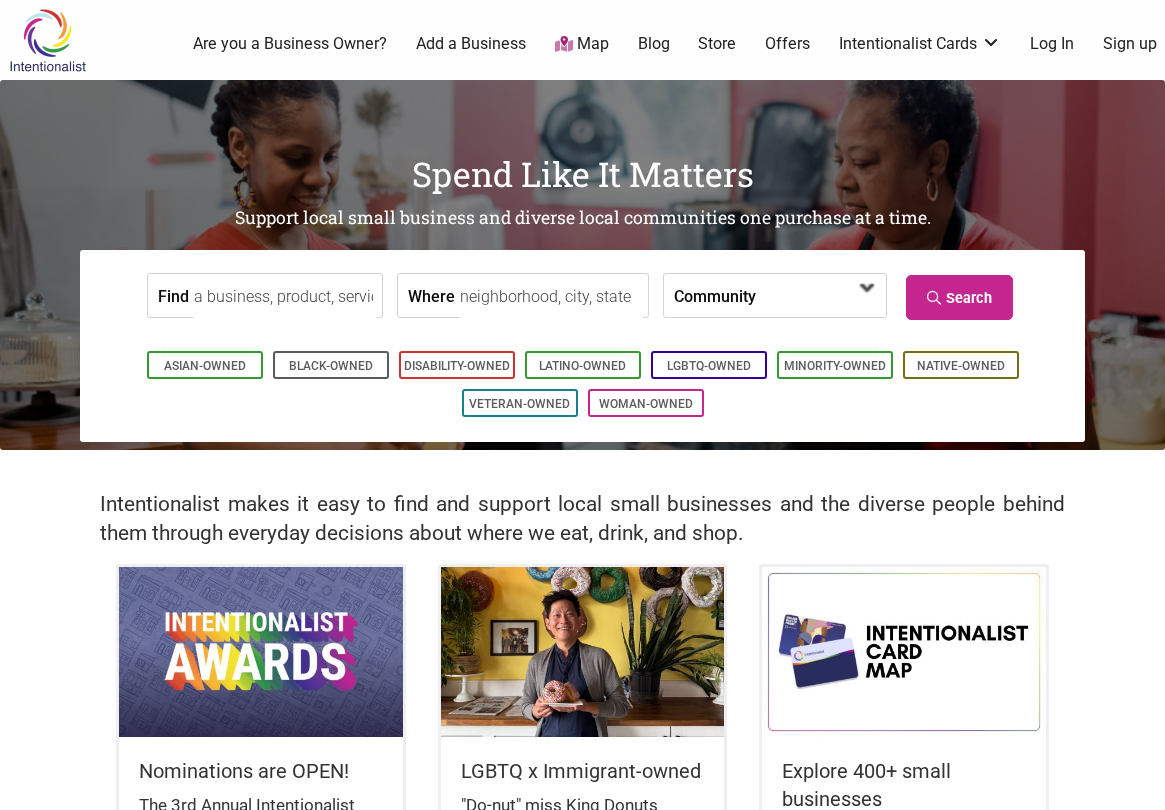 click at bounding box center (813, 297) 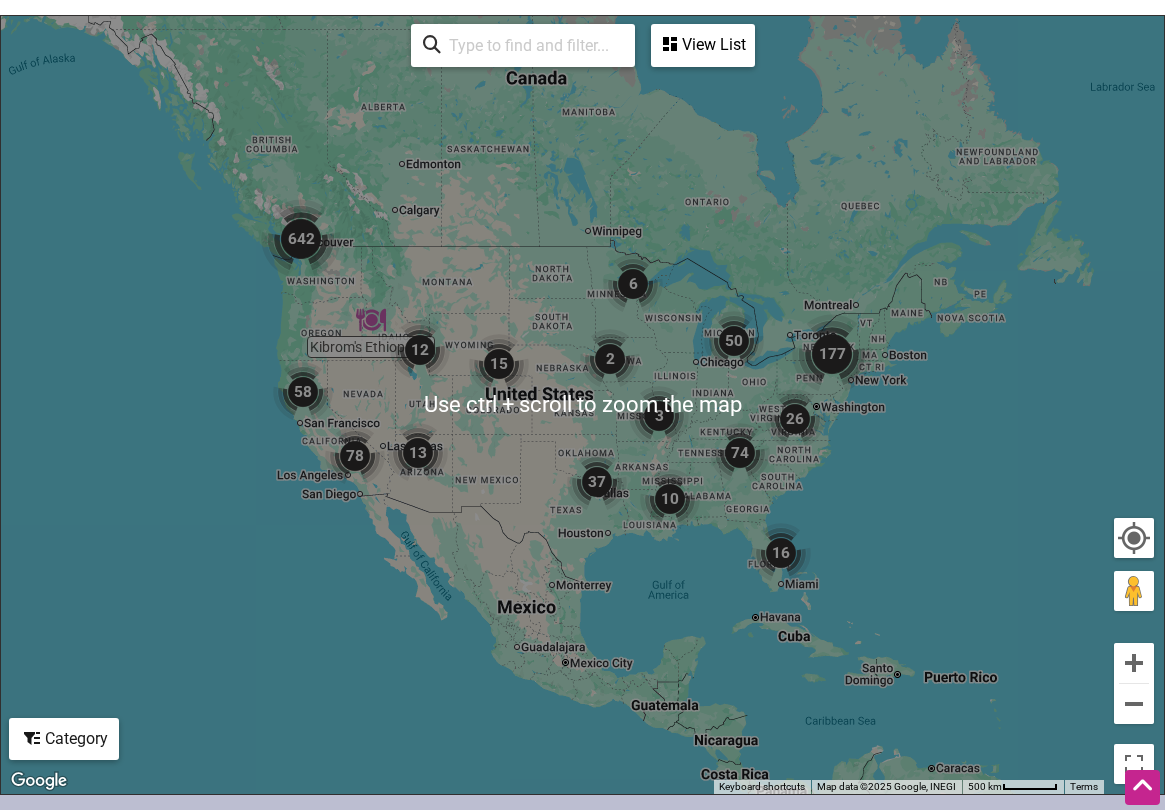 scroll, scrollTop: 961, scrollLeft: 0, axis: vertical 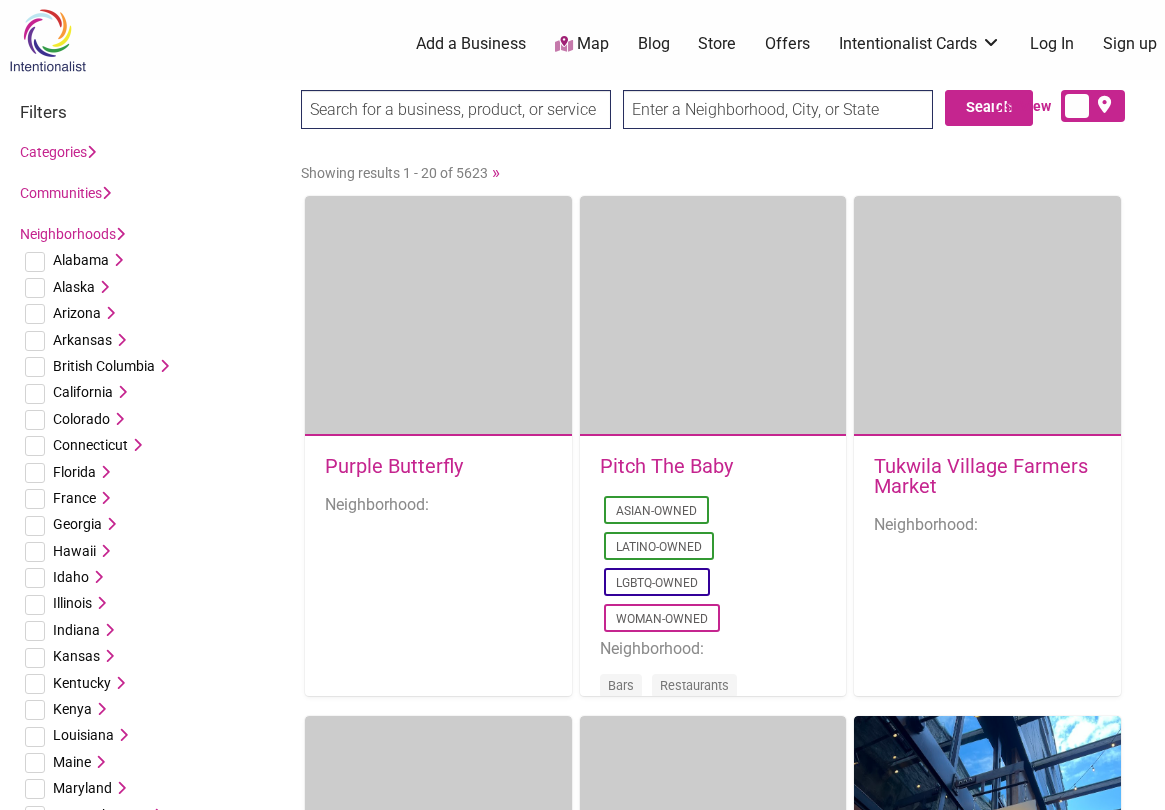 type on "Charlotte" 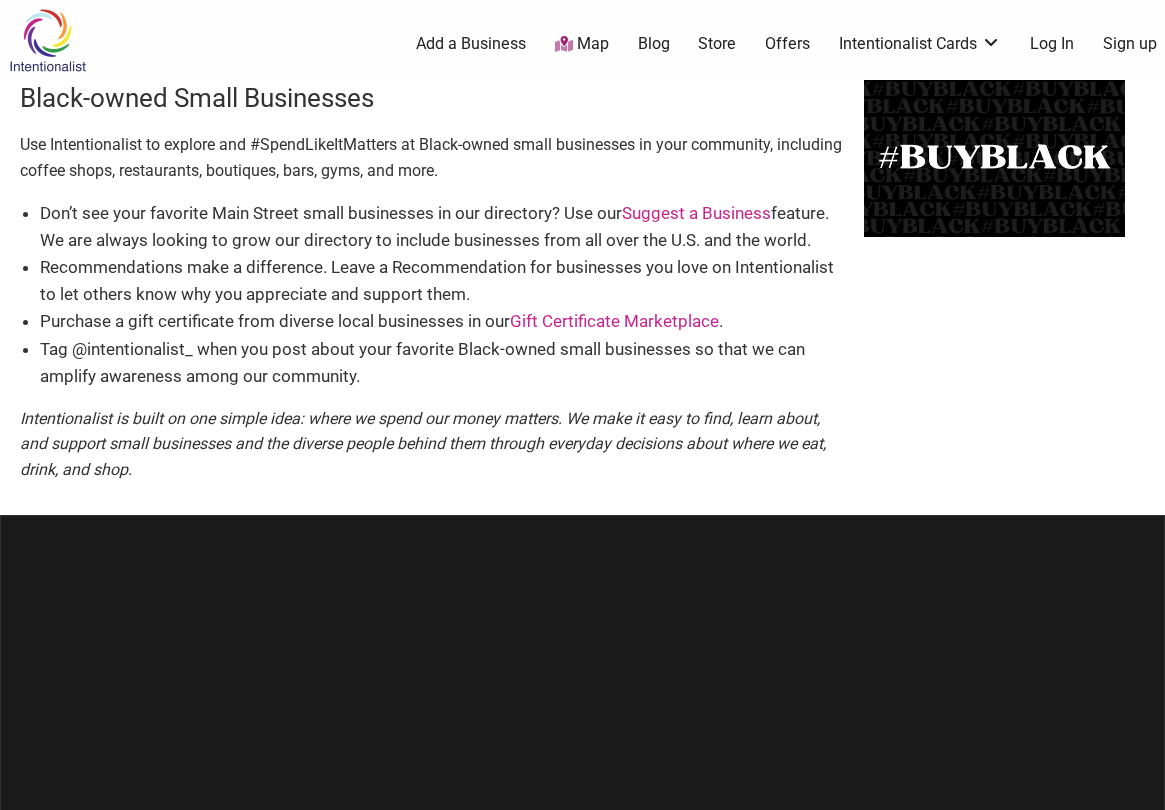 scroll, scrollTop: 0, scrollLeft: 0, axis: both 